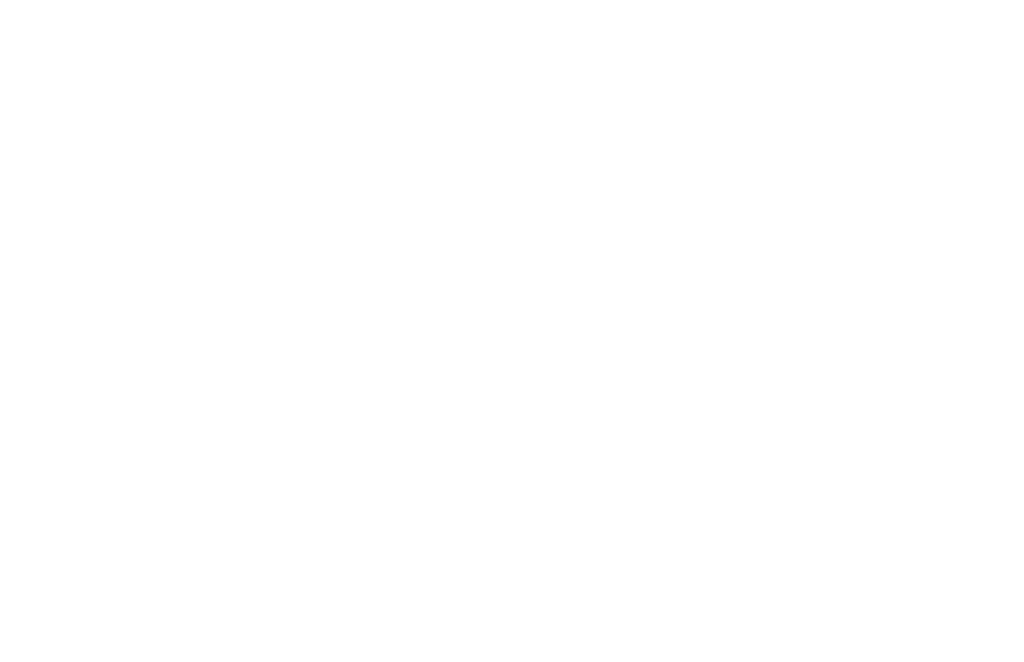 scroll, scrollTop: 0, scrollLeft: 0, axis: both 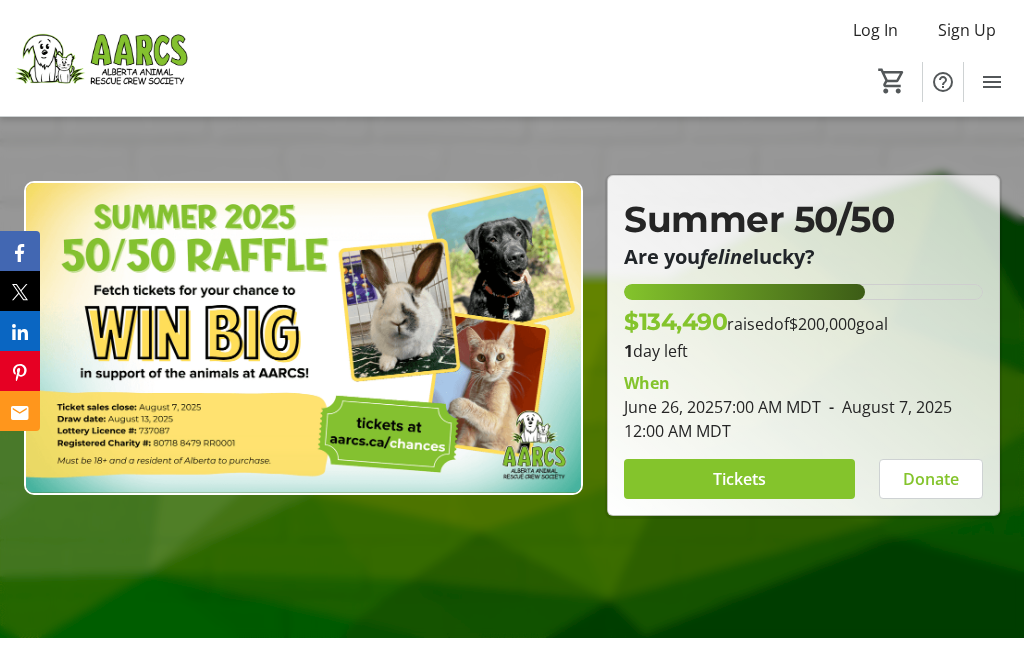 click at bounding box center [739, 479] 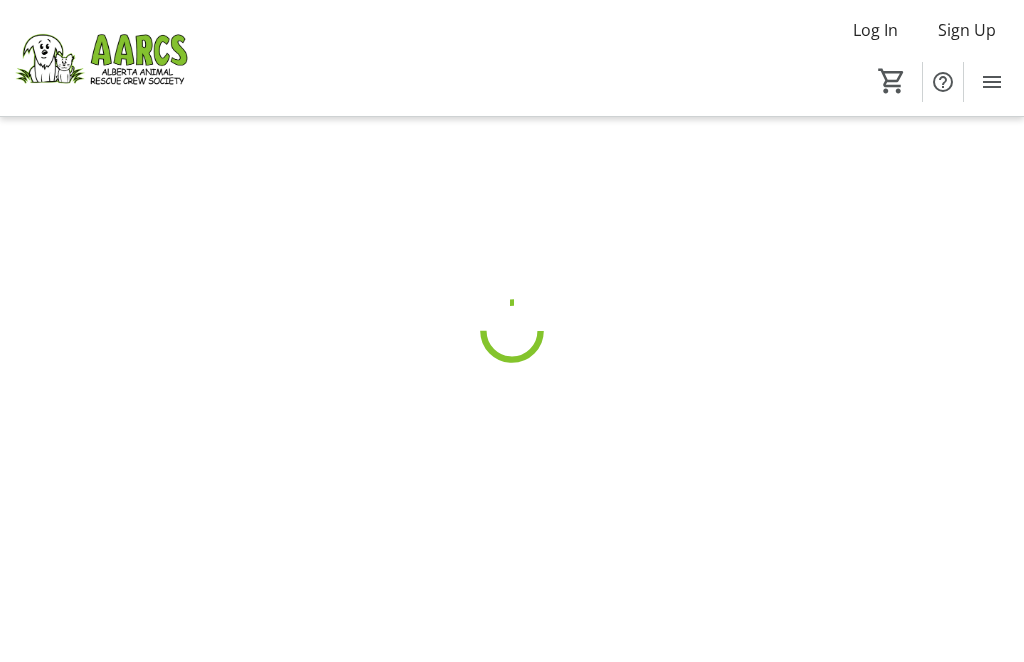 scroll, scrollTop: 0, scrollLeft: 0, axis: both 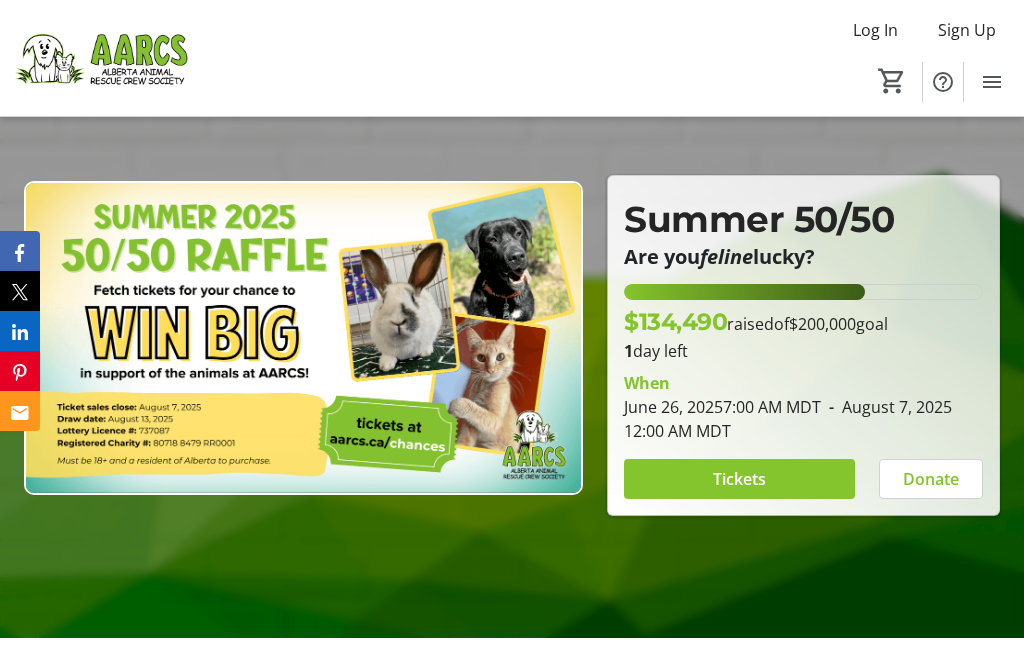click at bounding box center (739, 479) 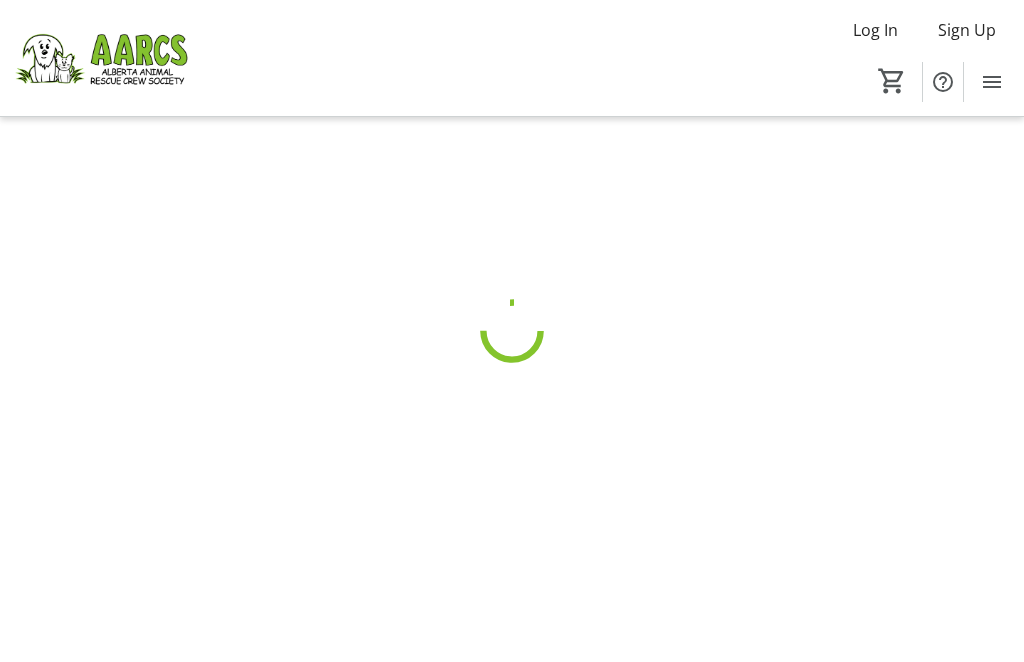 scroll, scrollTop: 66, scrollLeft: 0, axis: vertical 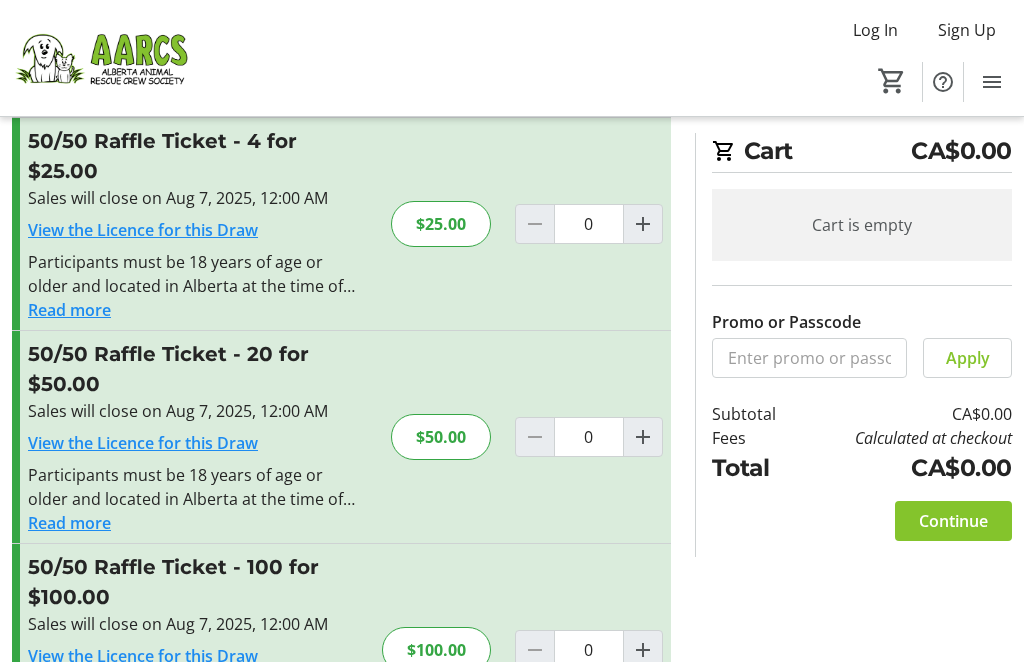 click 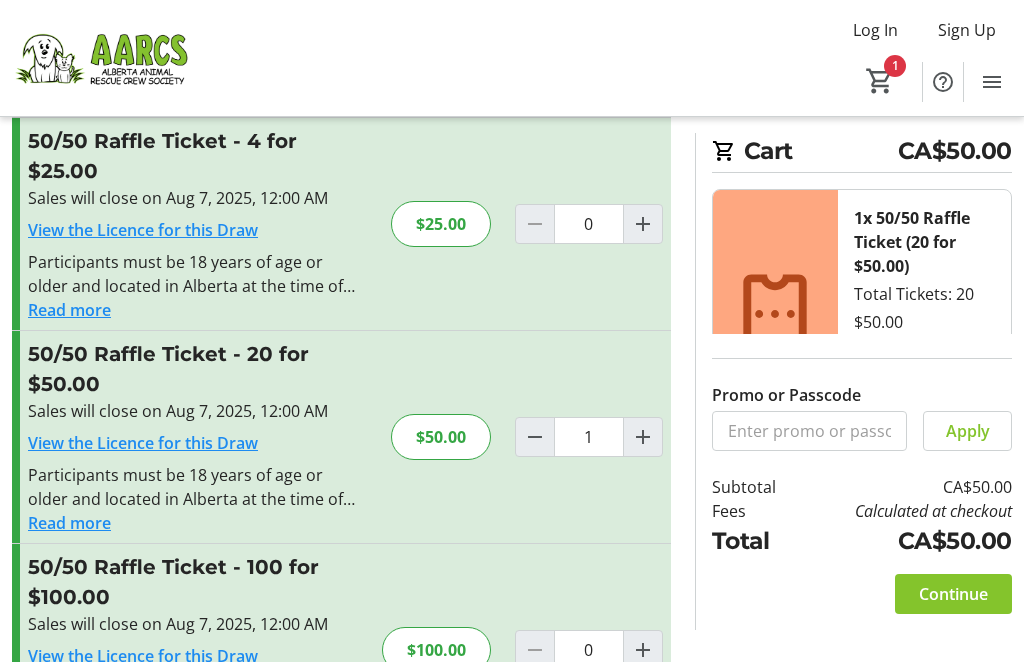 click 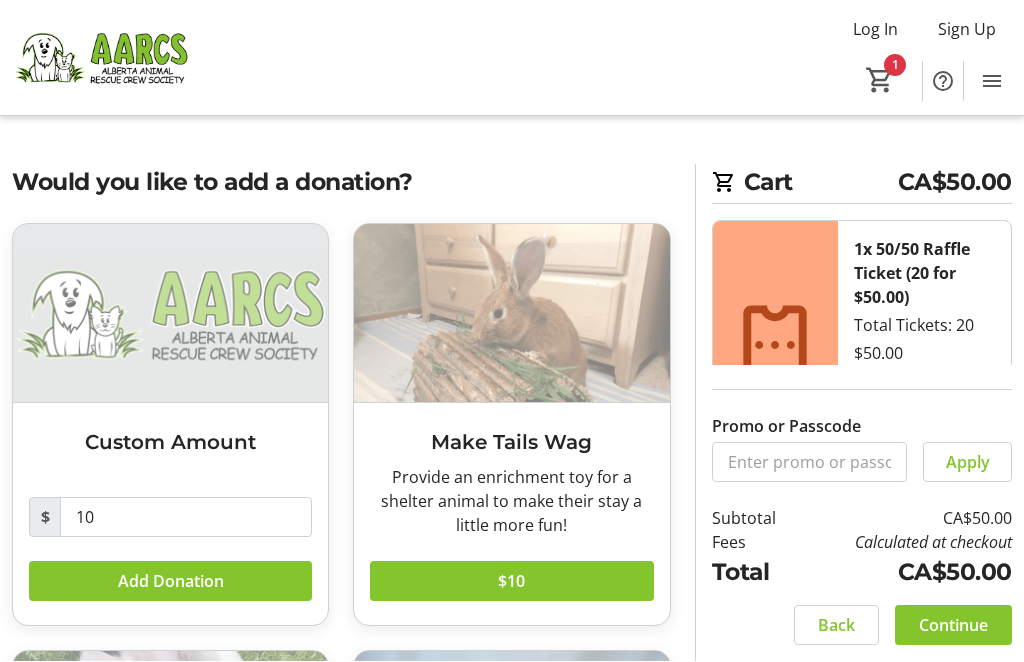 scroll, scrollTop: 1, scrollLeft: 0, axis: vertical 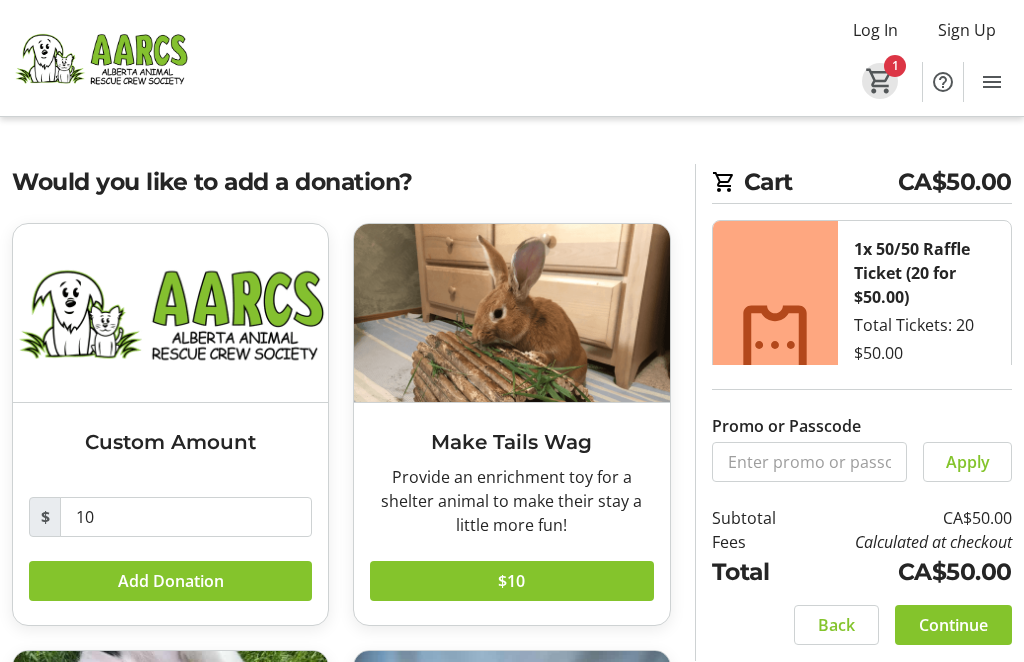 click on "1" 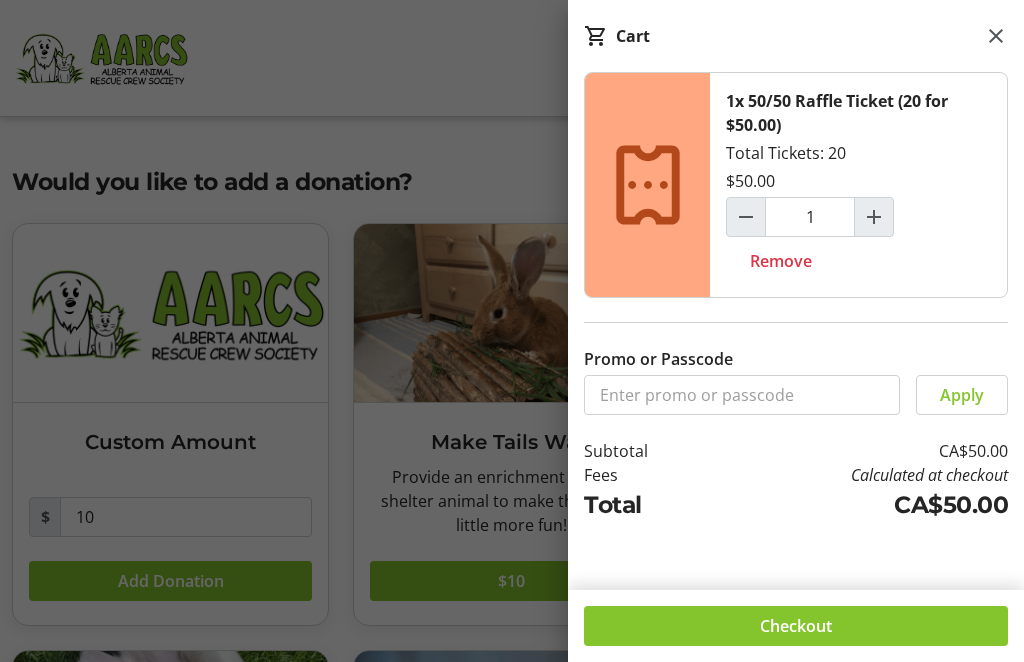 click on "Checkout" 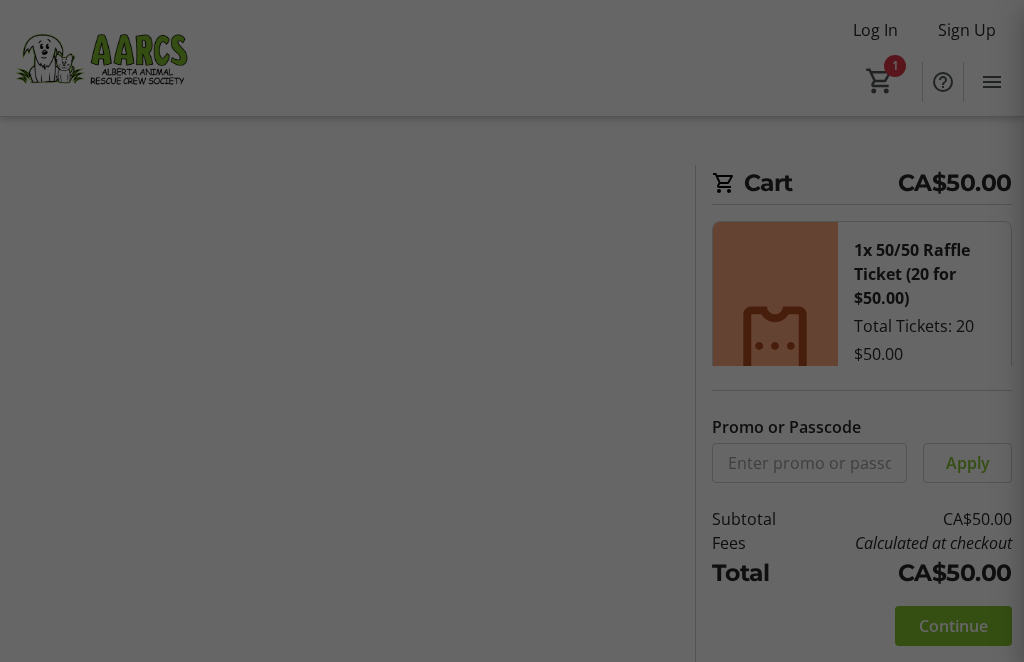 scroll, scrollTop: 0, scrollLeft: 0, axis: both 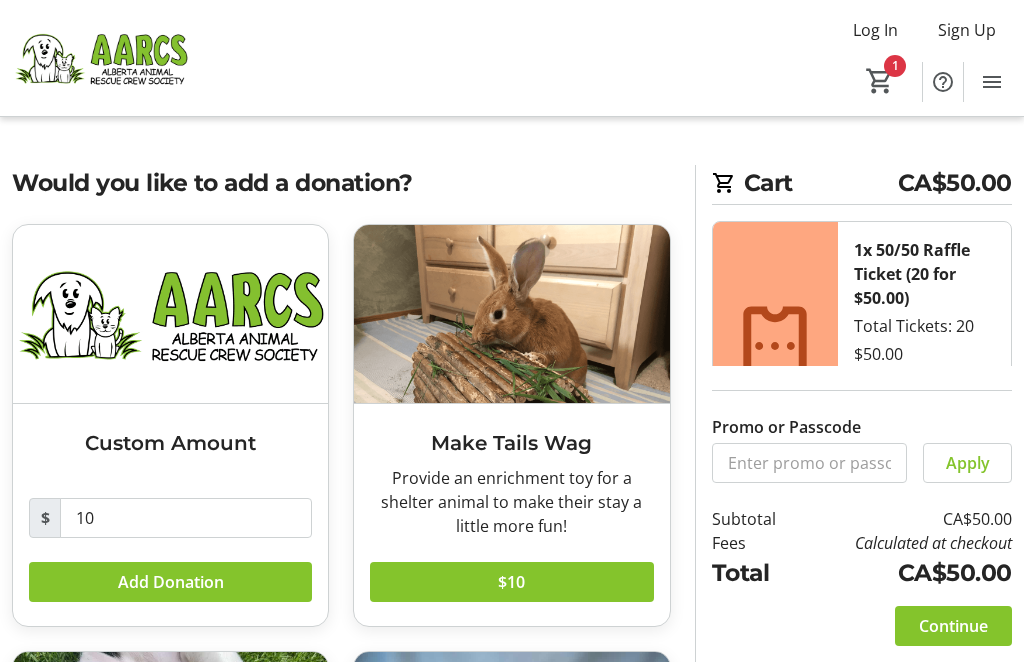 click on "Log In" 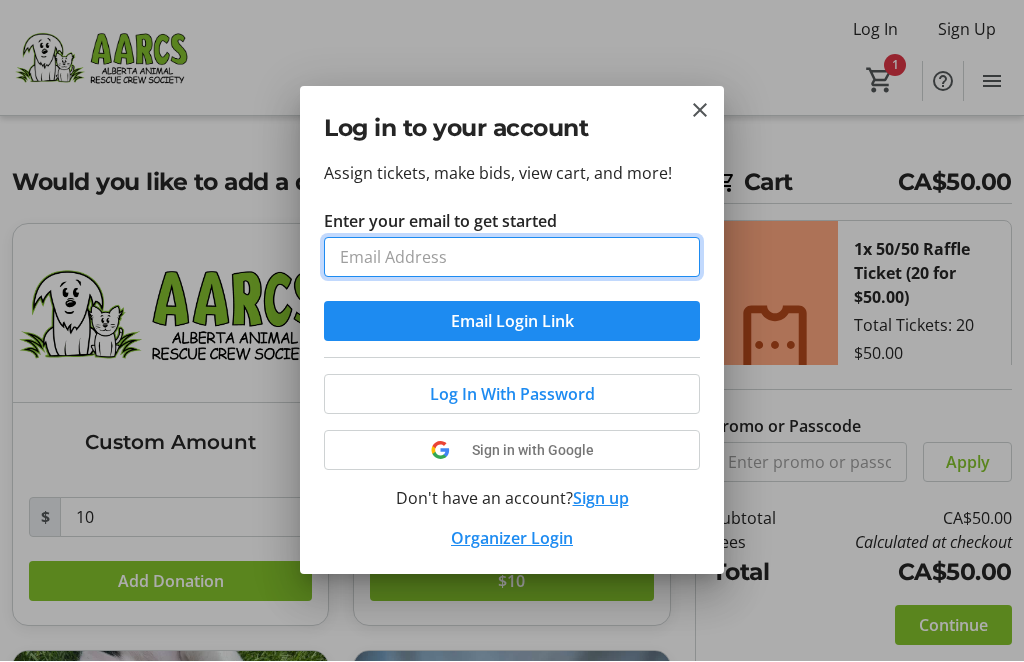 click on "Enter your email to get started" at bounding box center [512, 258] 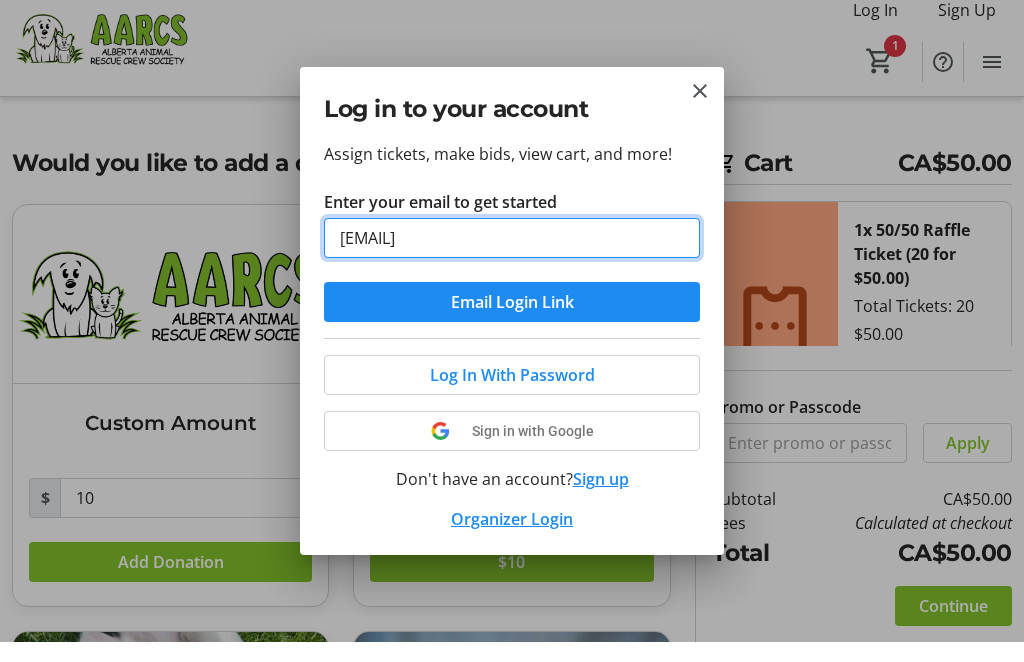 type on "[EMAIL]" 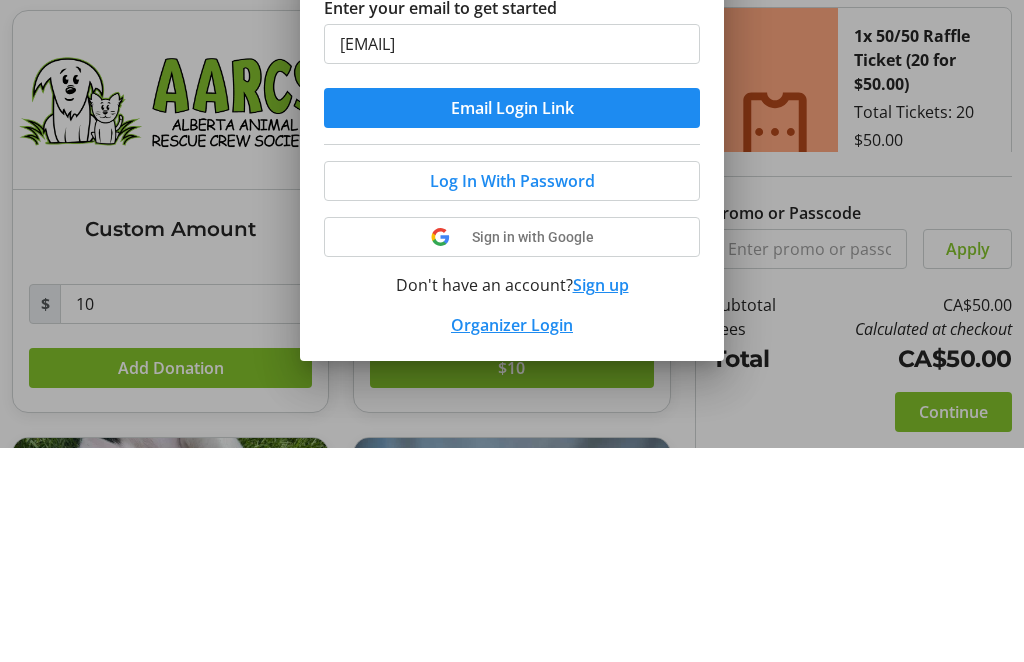 click at bounding box center (512, 395) 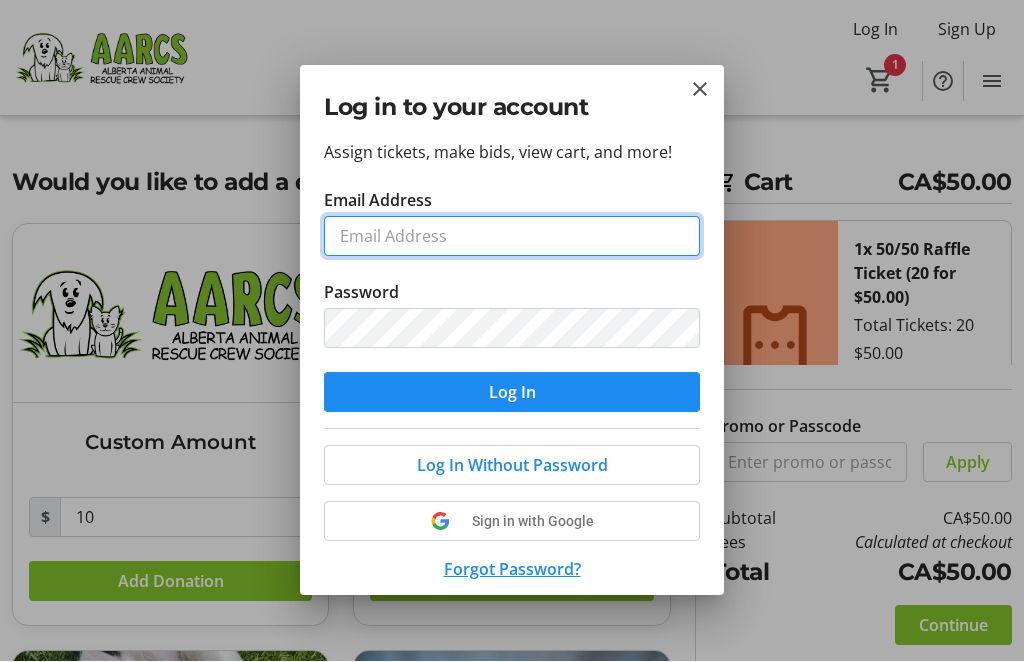 click on "Email Address" at bounding box center [512, 237] 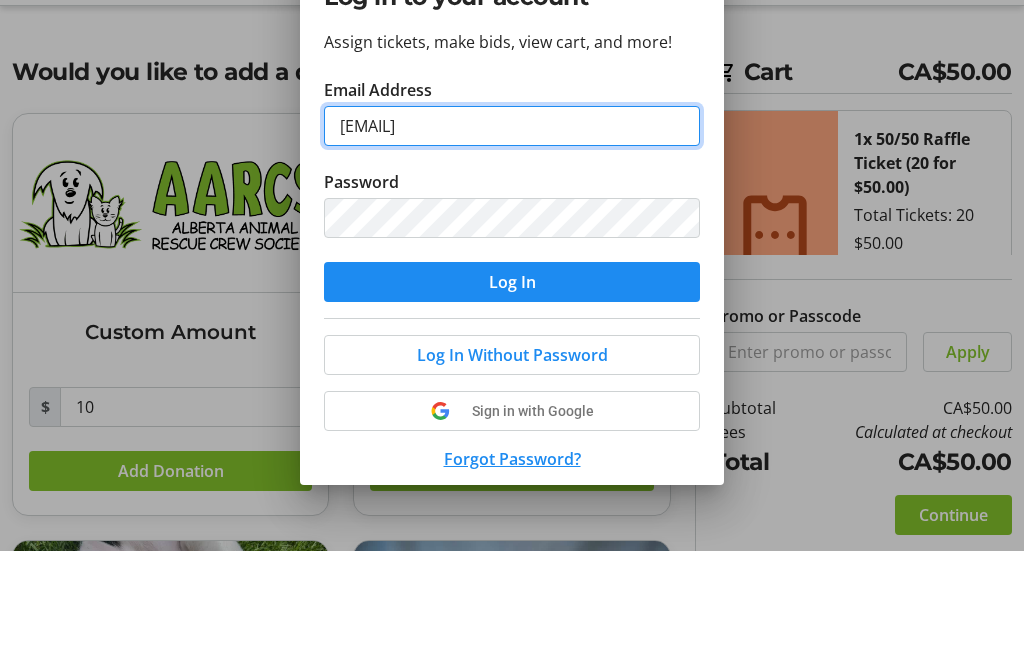 type on "[EMAIL]" 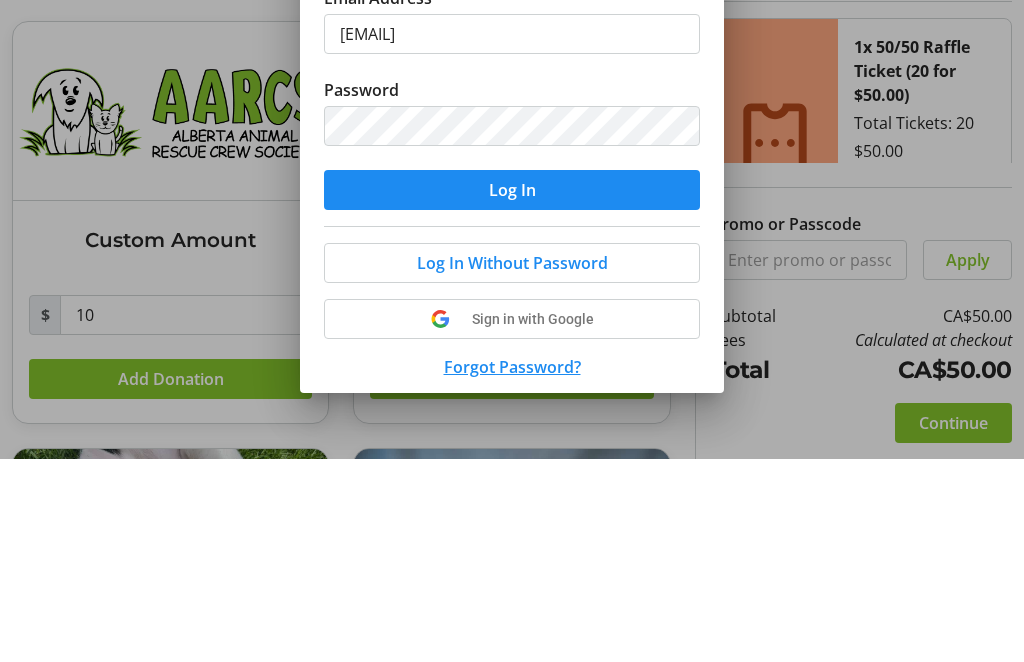 click at bounding box center (512, 393) 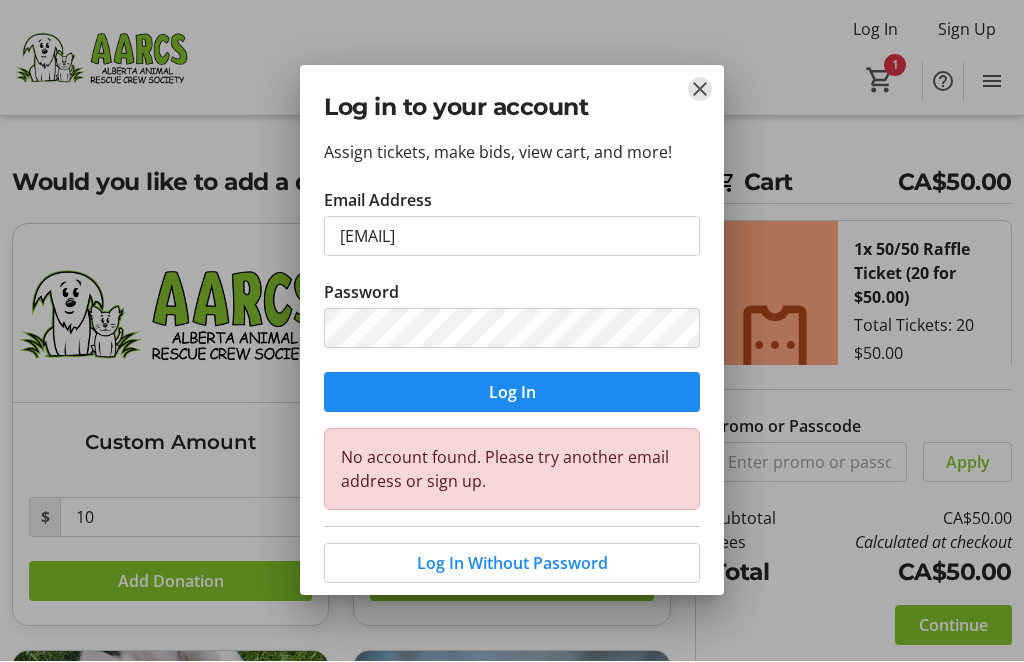 click at bounding box center [700, 90] 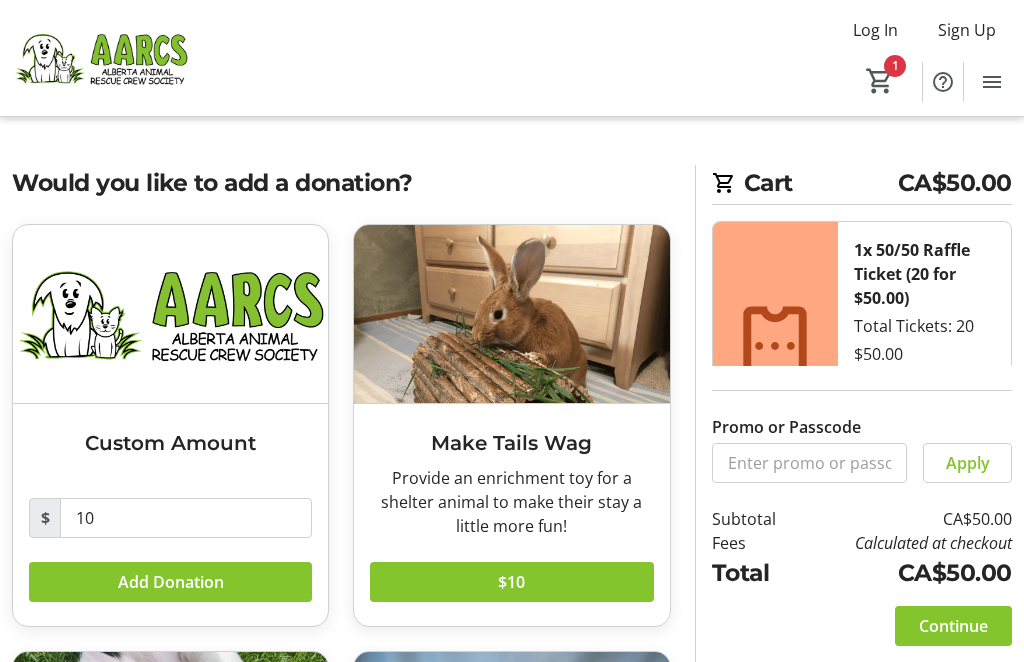 click on "1" 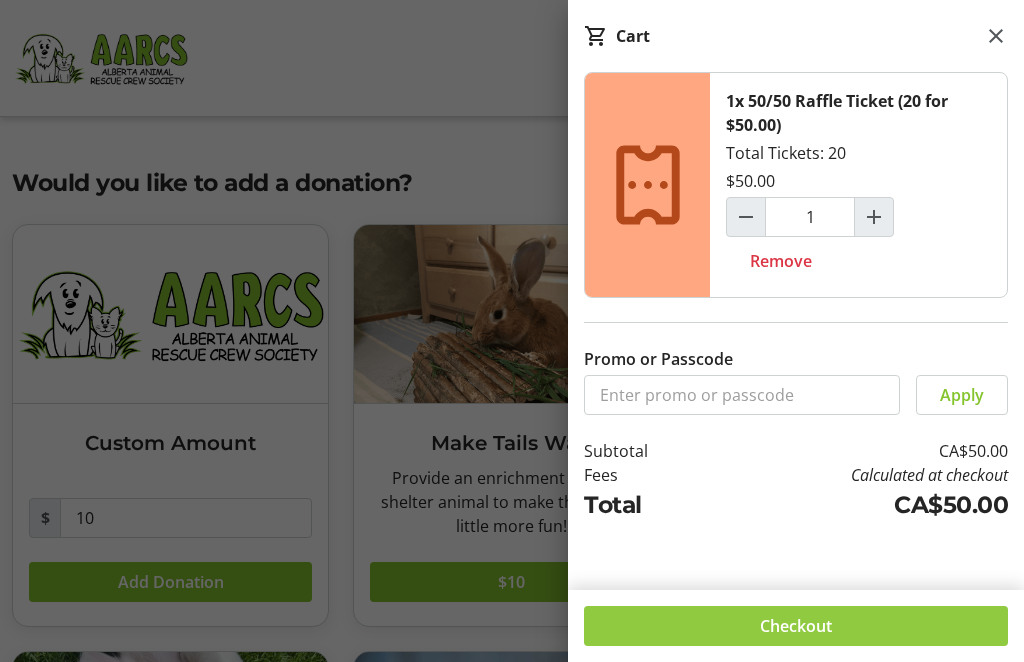 click on "Checkout" 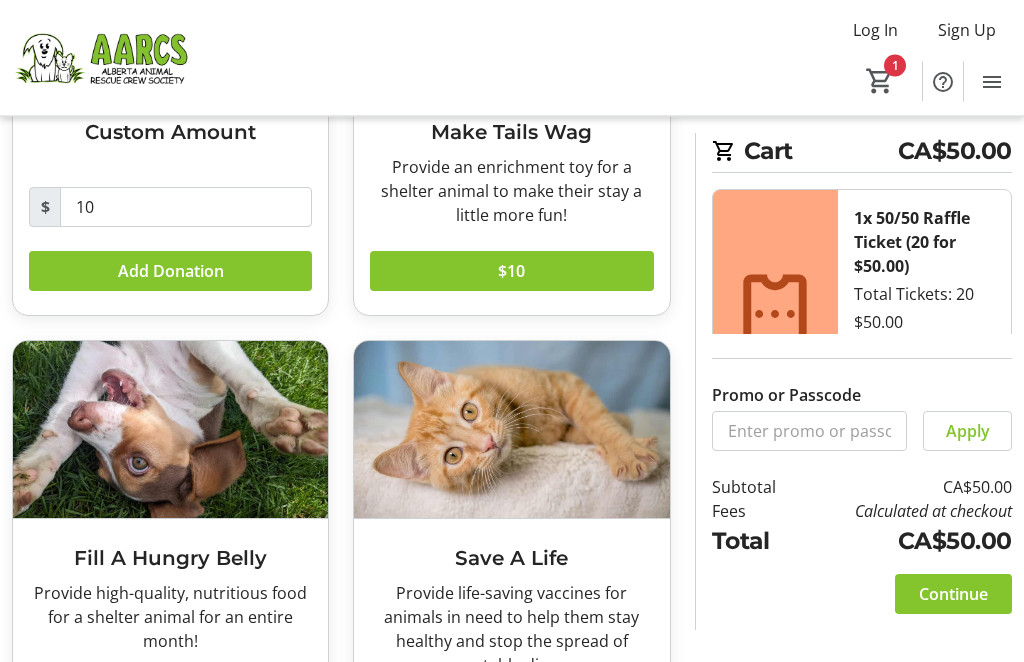 scroll, scrollTop: 373, scrollLeft: 0, axis: vertical 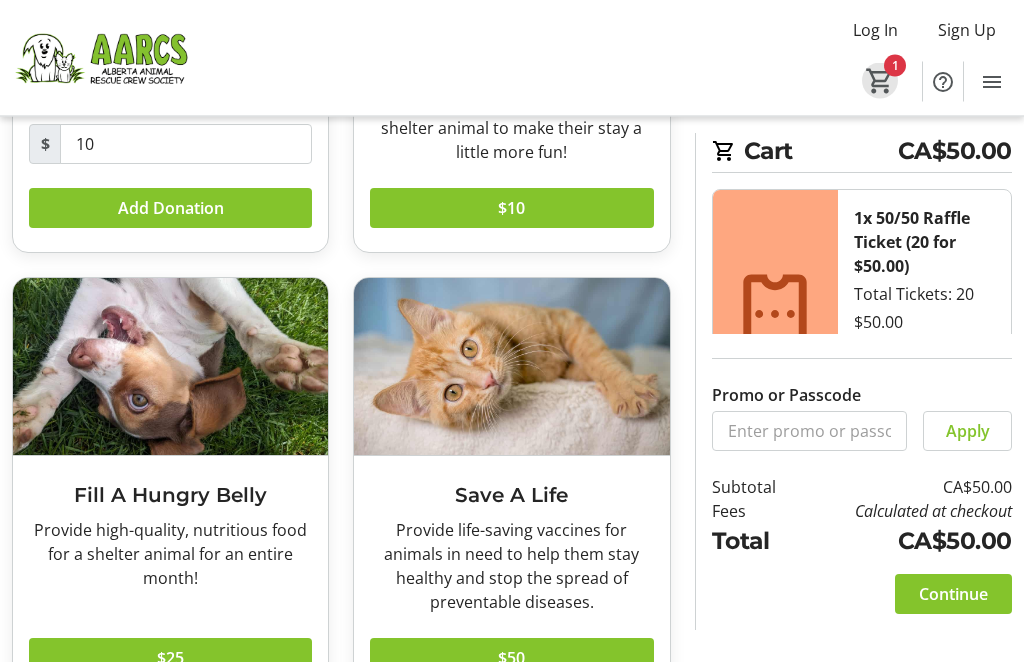 click on "1" 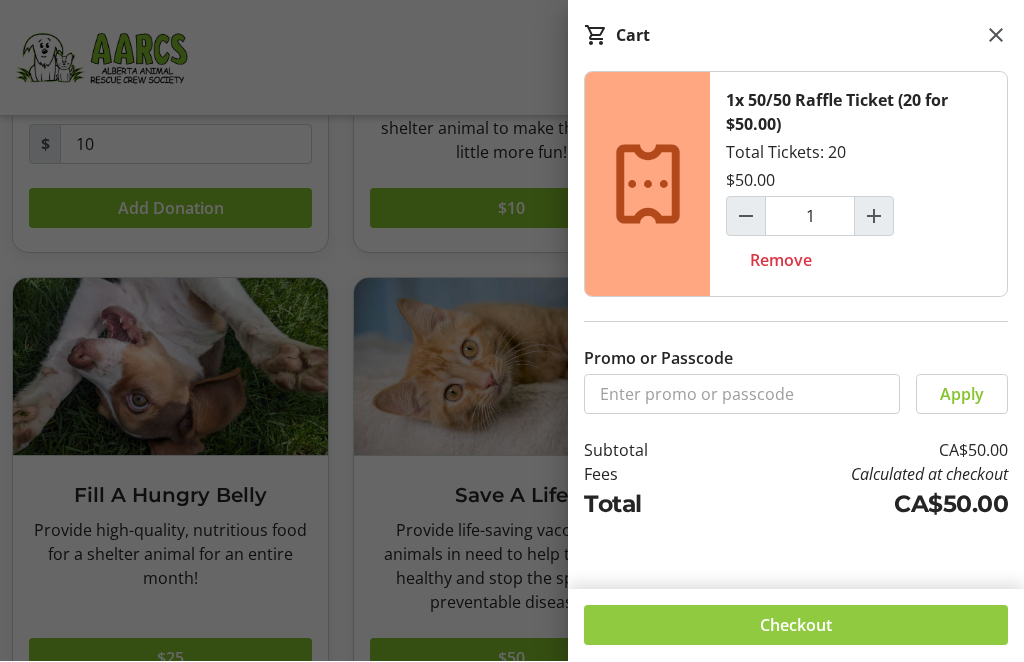 click on "Checkout" 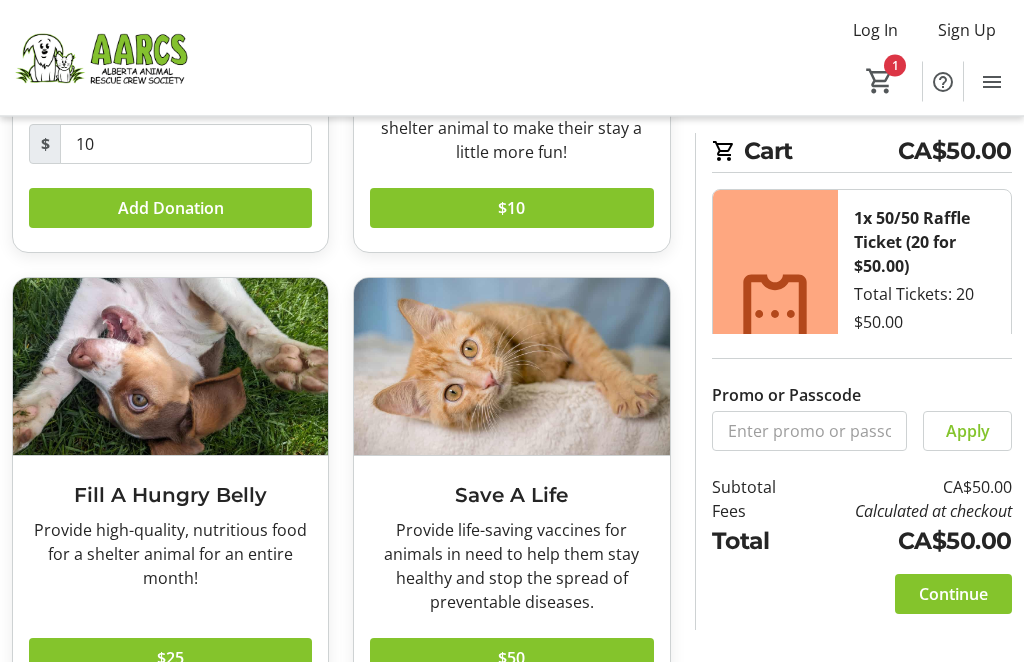 scroll, scrollTop: 373, scrollLeft: 0, axis: vertical 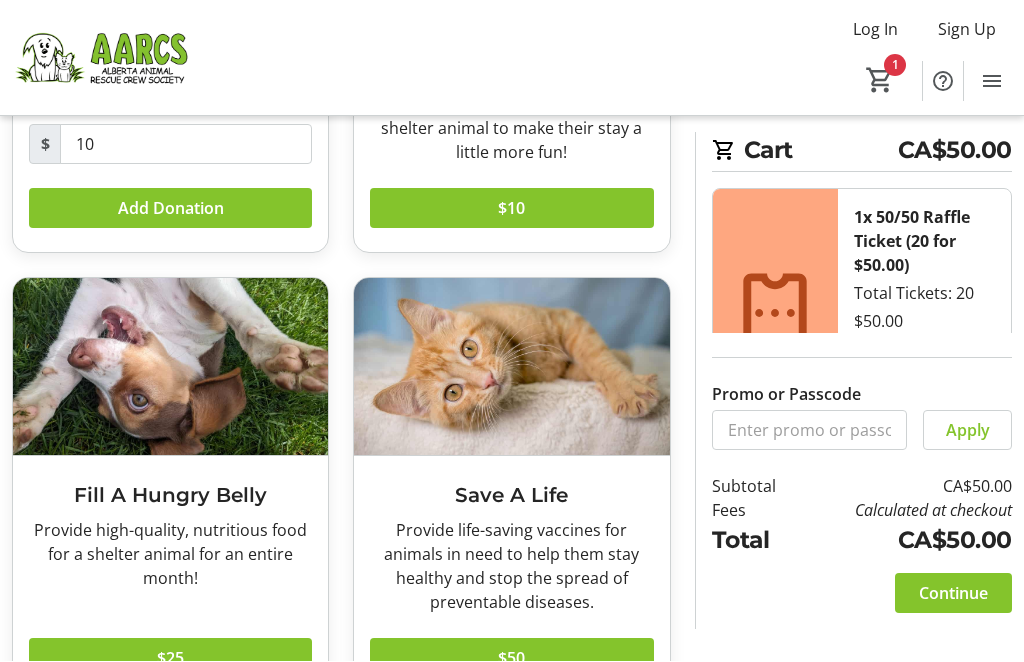 click 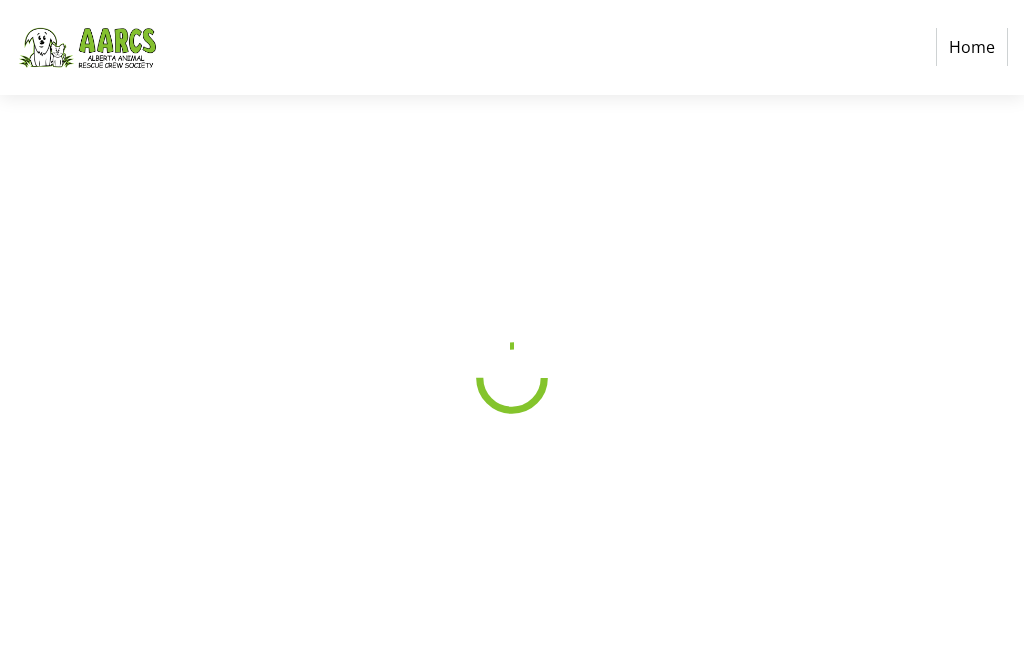 scroll, scrollTop: 0, scrollLeft: 0, axis: both 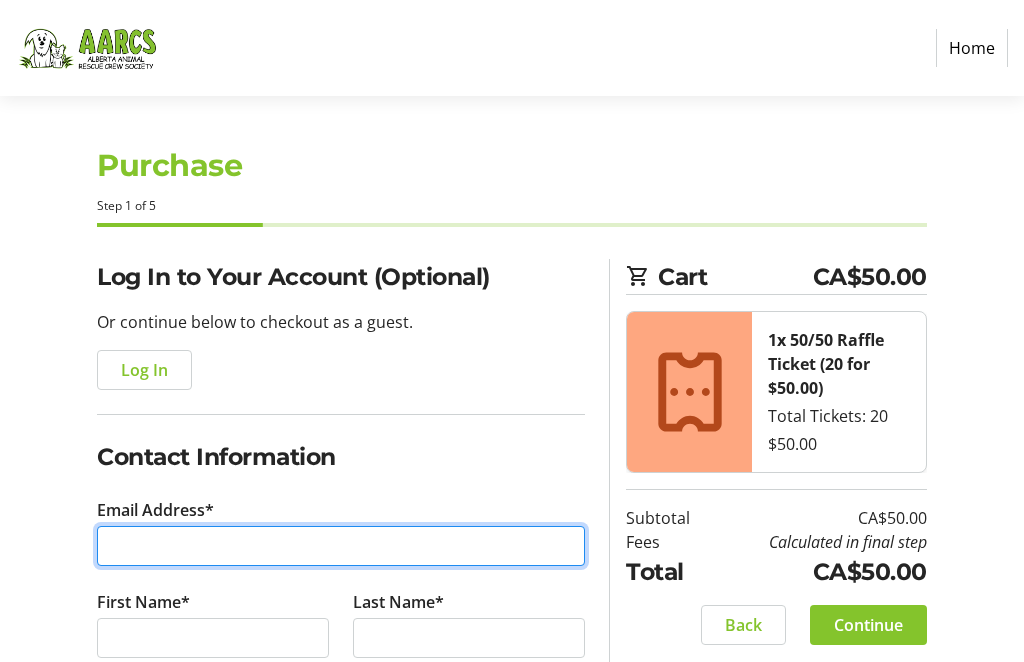click on "Email Address*" at bounding box center [341, 546] 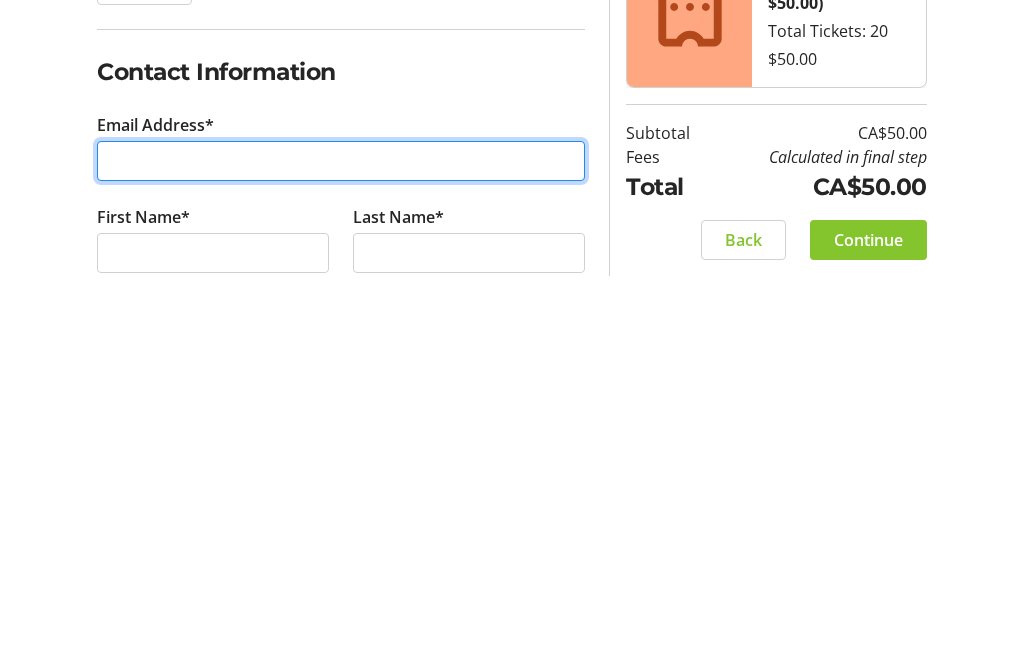 type on "[EMAIL]" 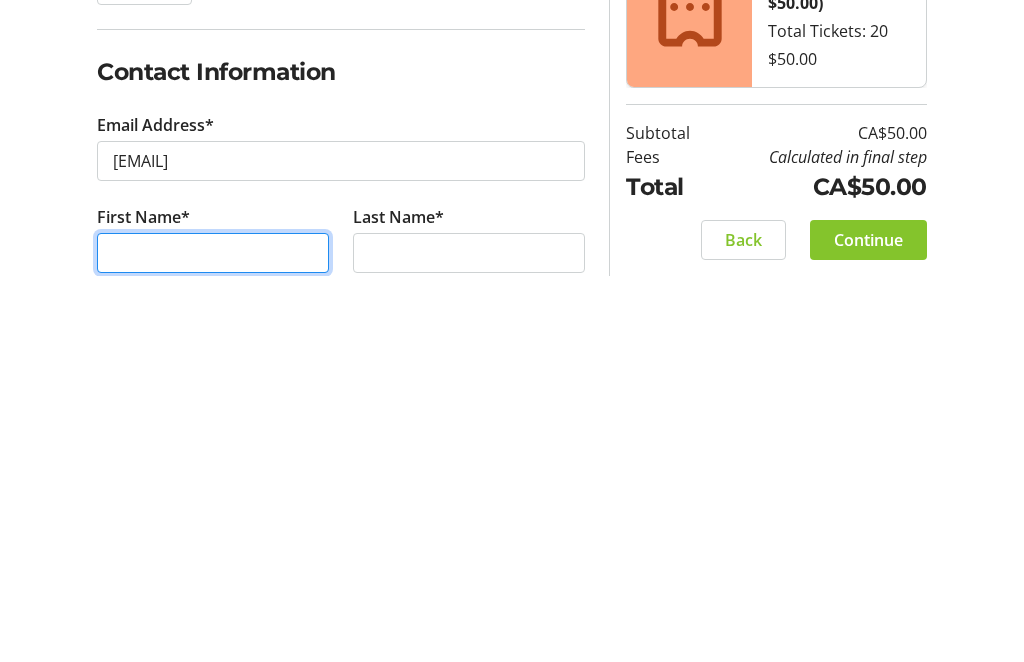 type on "[FIRST]" 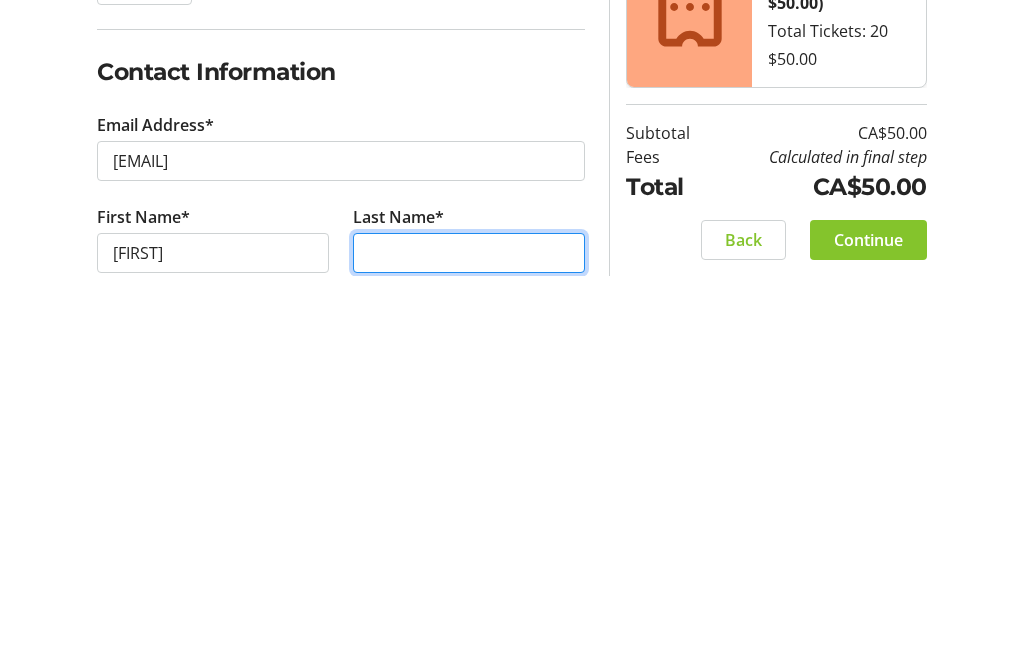 click on "Last Name*" at bounding box center [469, 639] 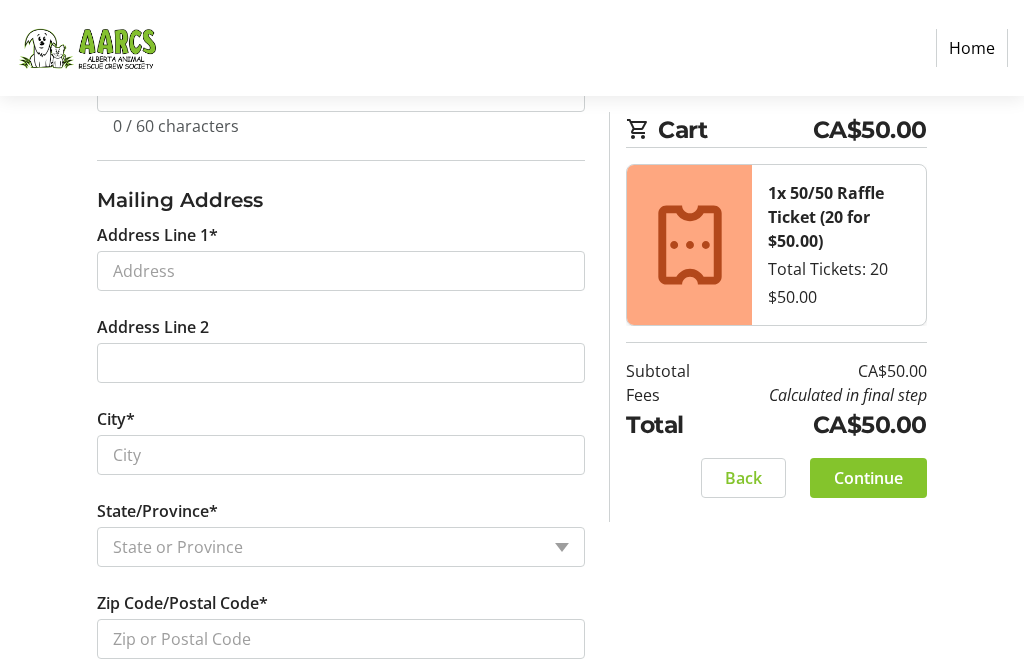 scroll, scrollTop: 732, scrollLeft: 0, axis: vertical 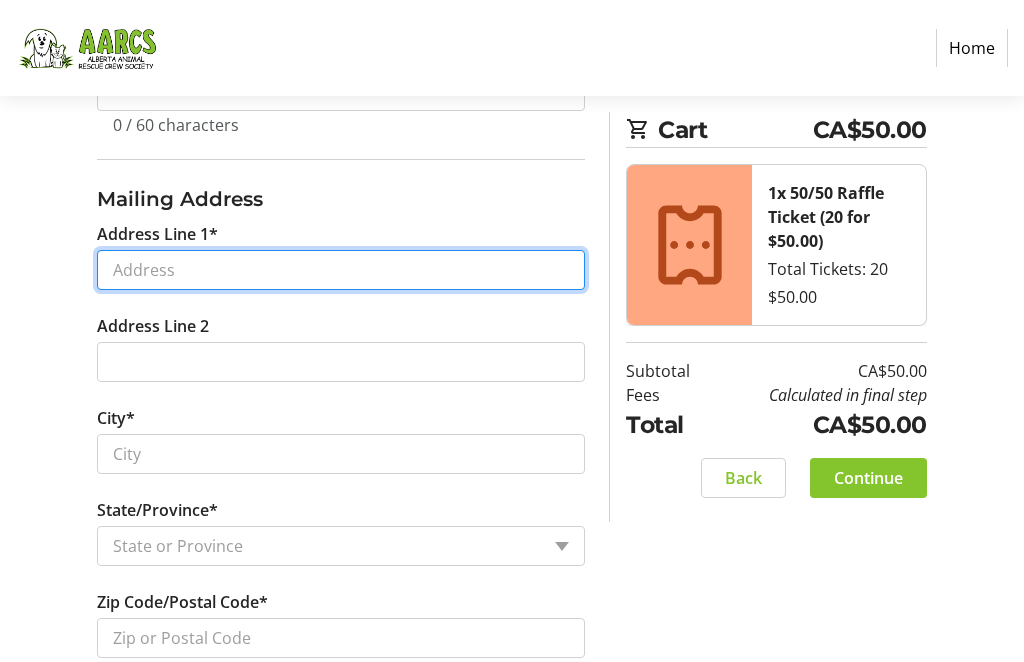 click on "Address Line 1*" at bounding box center (341, 270) 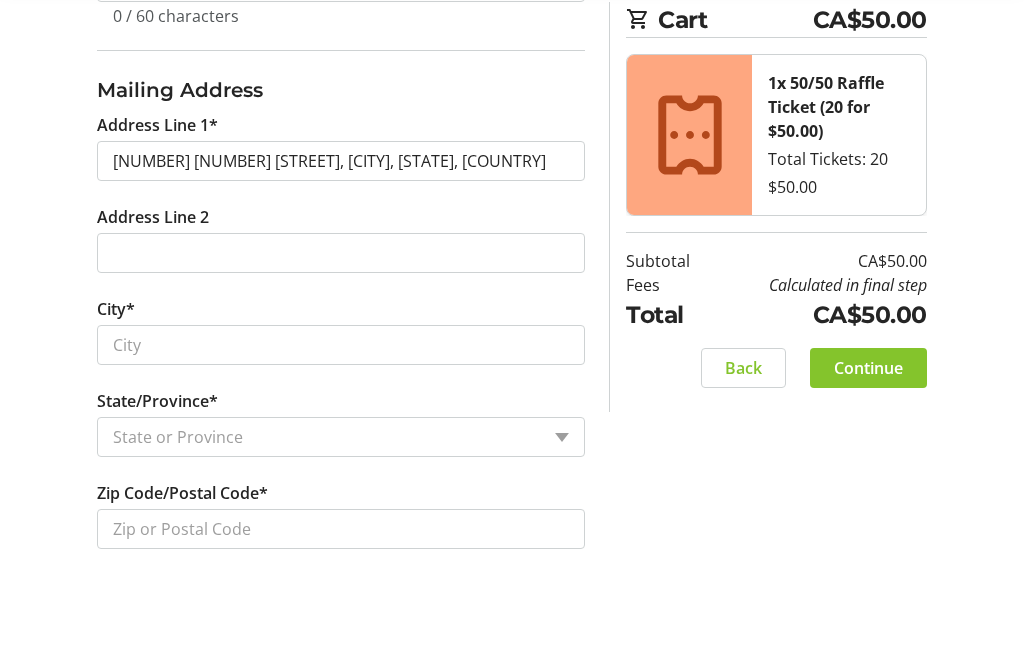 scroll, scrollTop: 842, scrollLeft: 0, axis: vertical 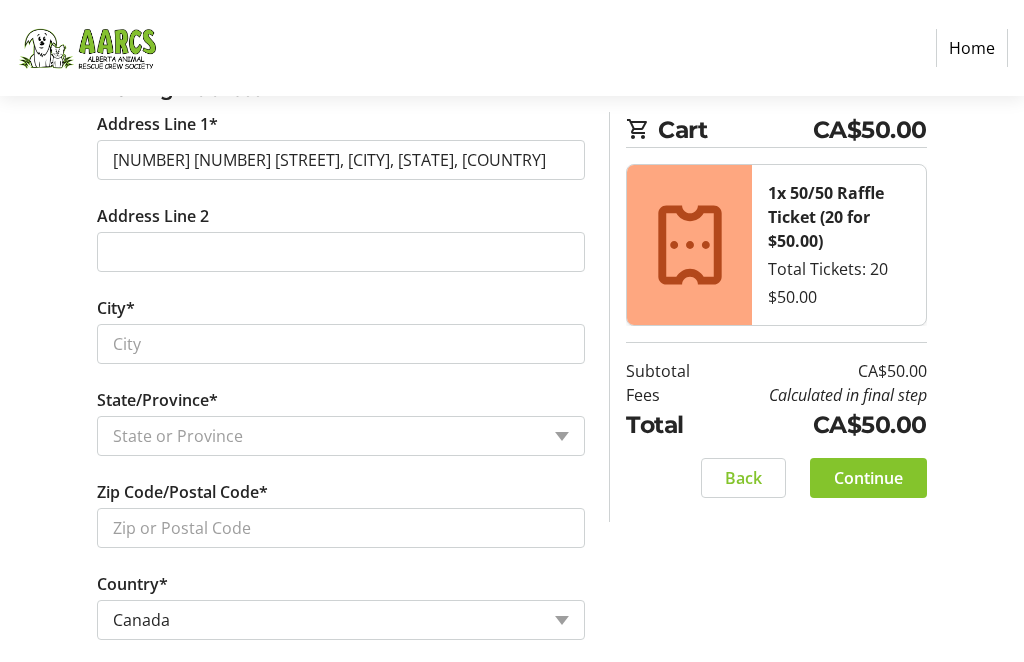 type on "[NUMBER] [NUMBER] [STREET]" 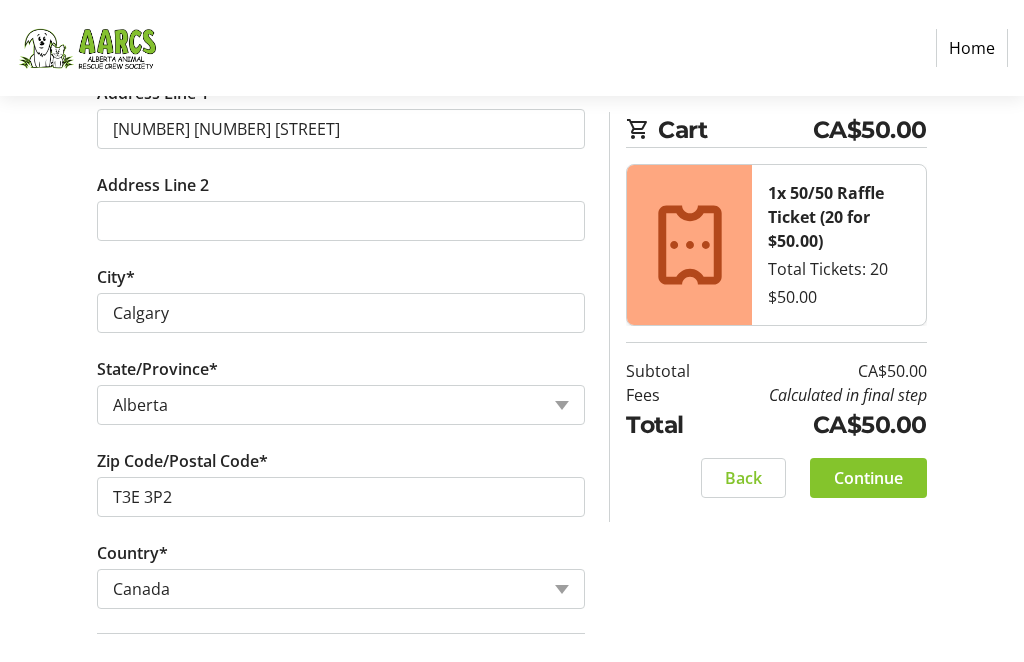 scroll, scrollTop: 925, scrollLeft: 0, axis: vertical 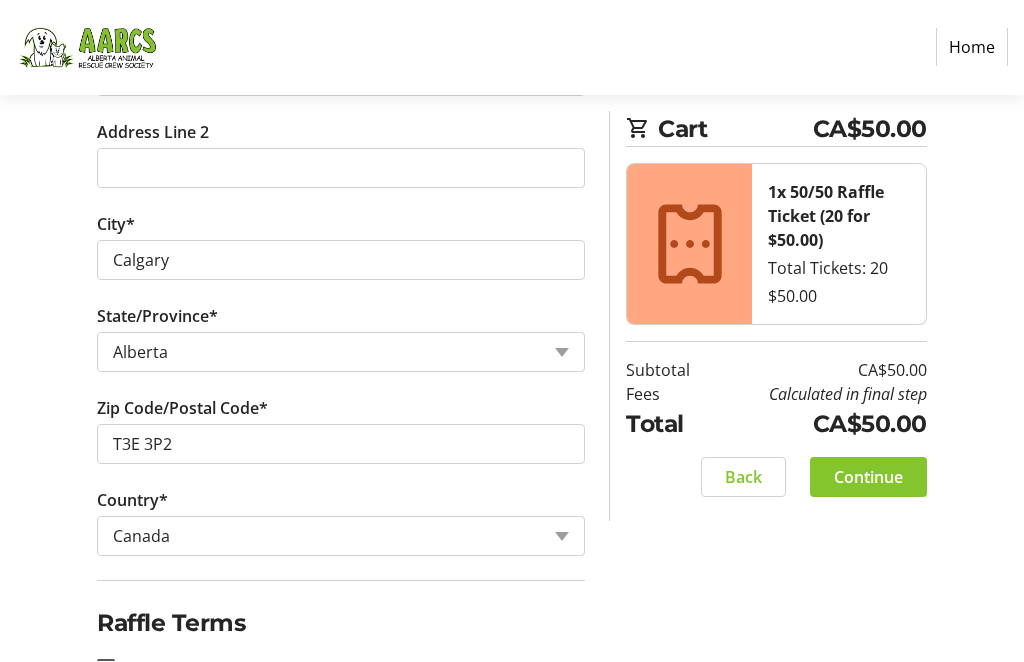 click at bounding box center [106, 669] 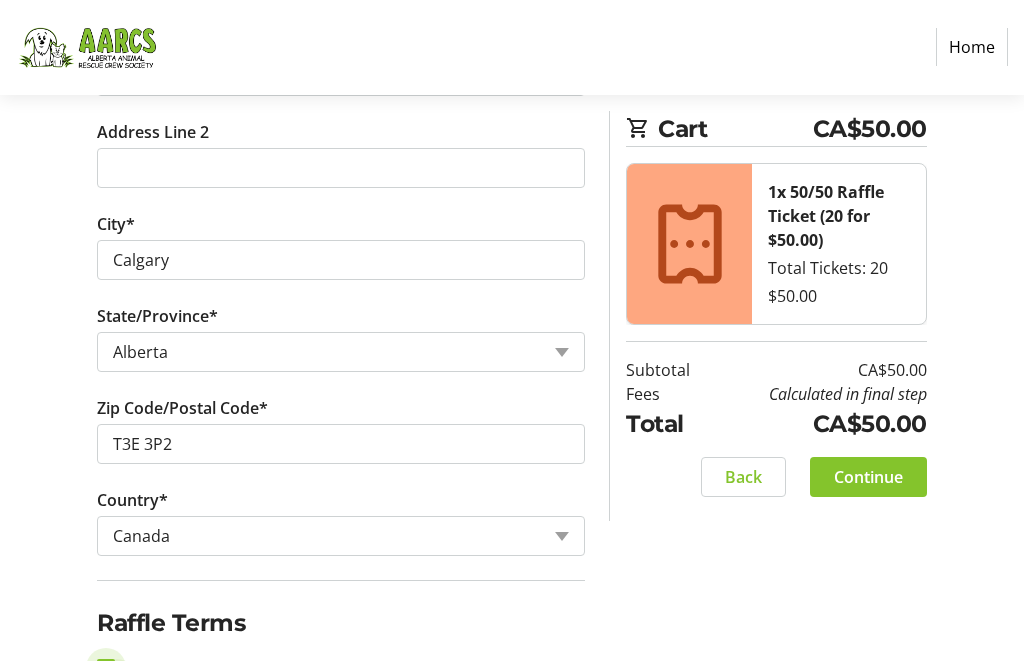 checkbox on "true" 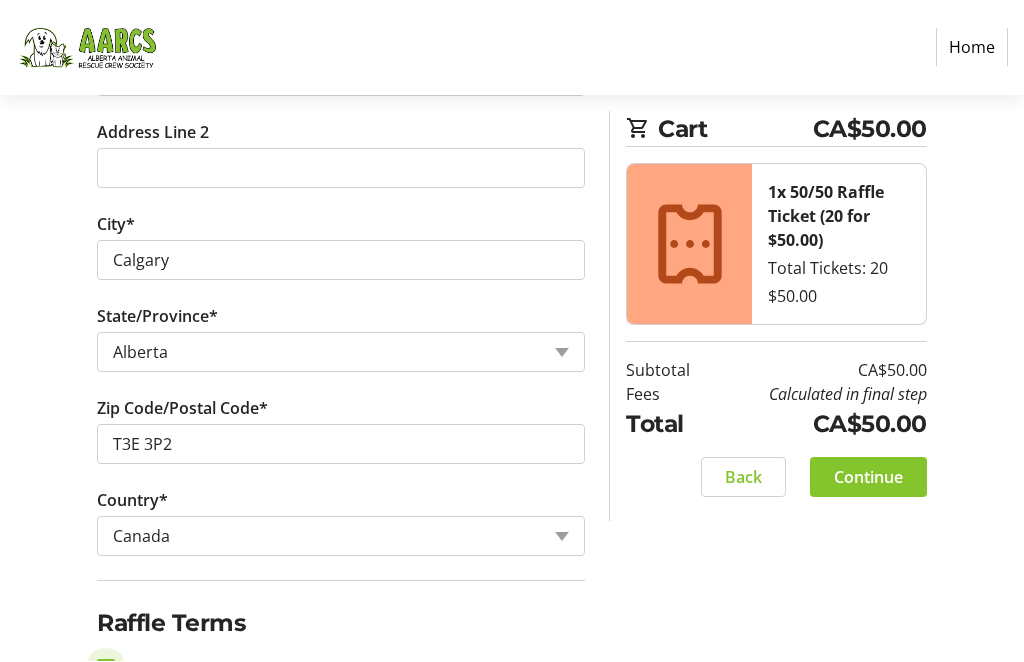 scroll, scrollTop: 925, scrollLeft: 0, axis: vertical 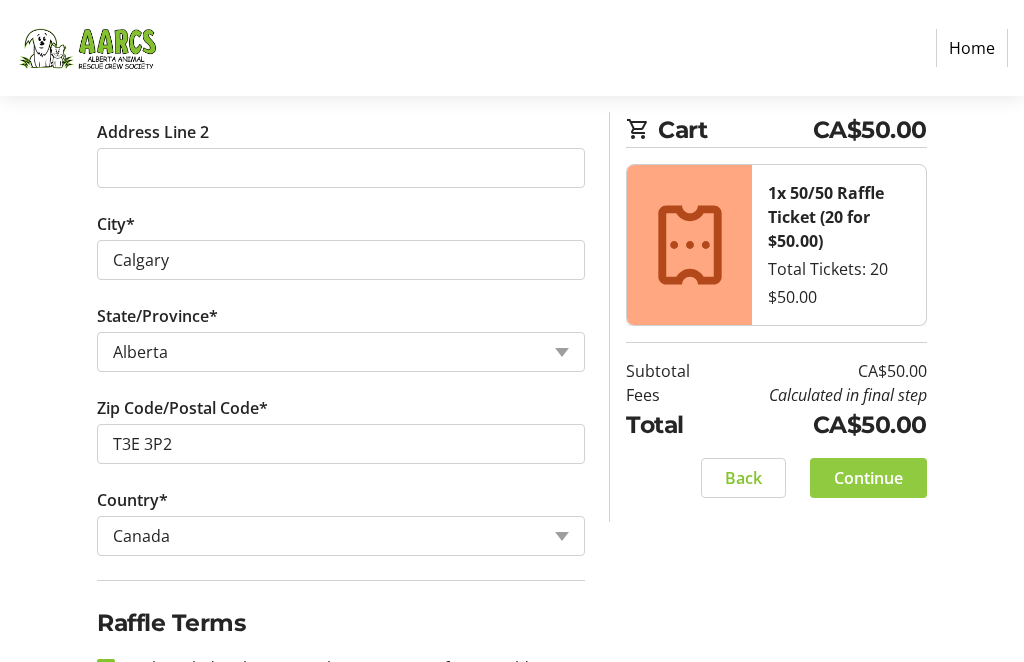 click on "Continue" 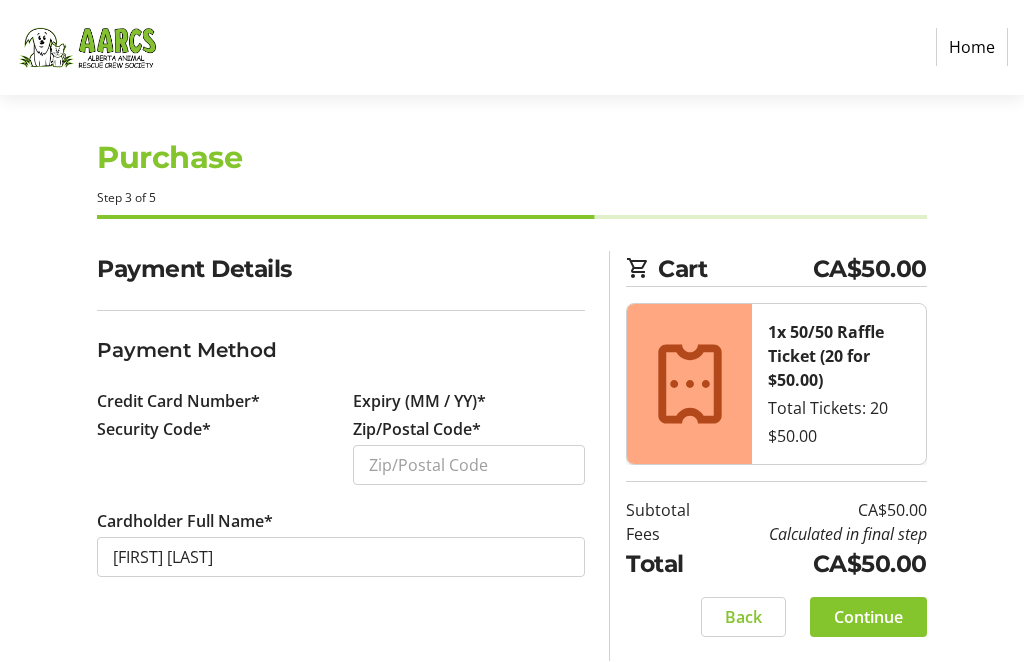 scroll, scrollTop: 0, scrollLeft: 0, axis: both 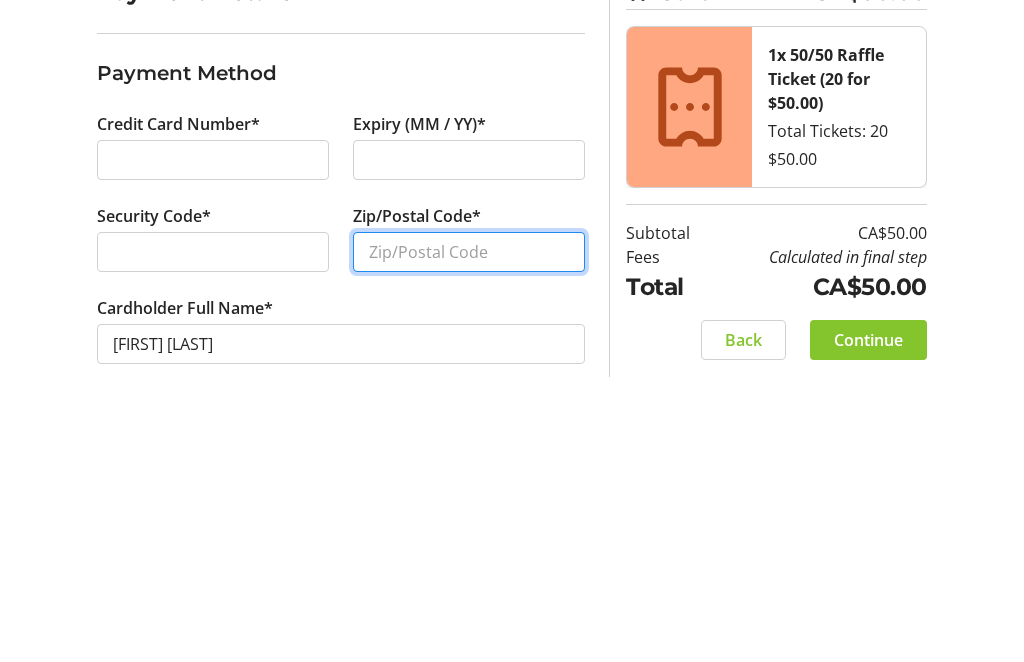 click on "Zip/Postal Code*" at bounding box center (469, 538) 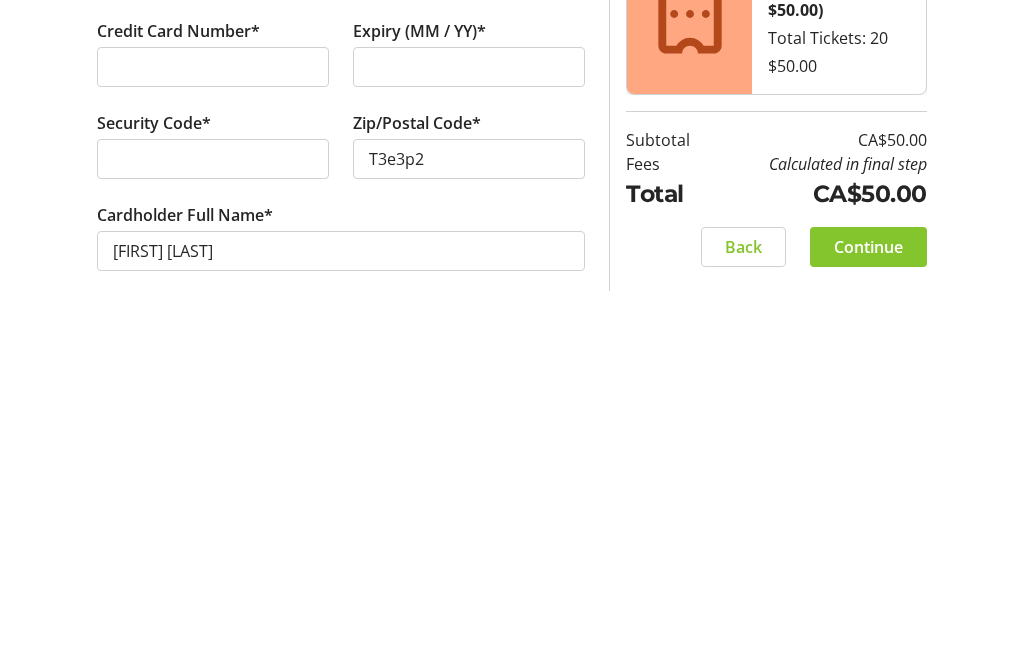 scroll, scrollTop: 0, scrollLeft: 0, axis: both 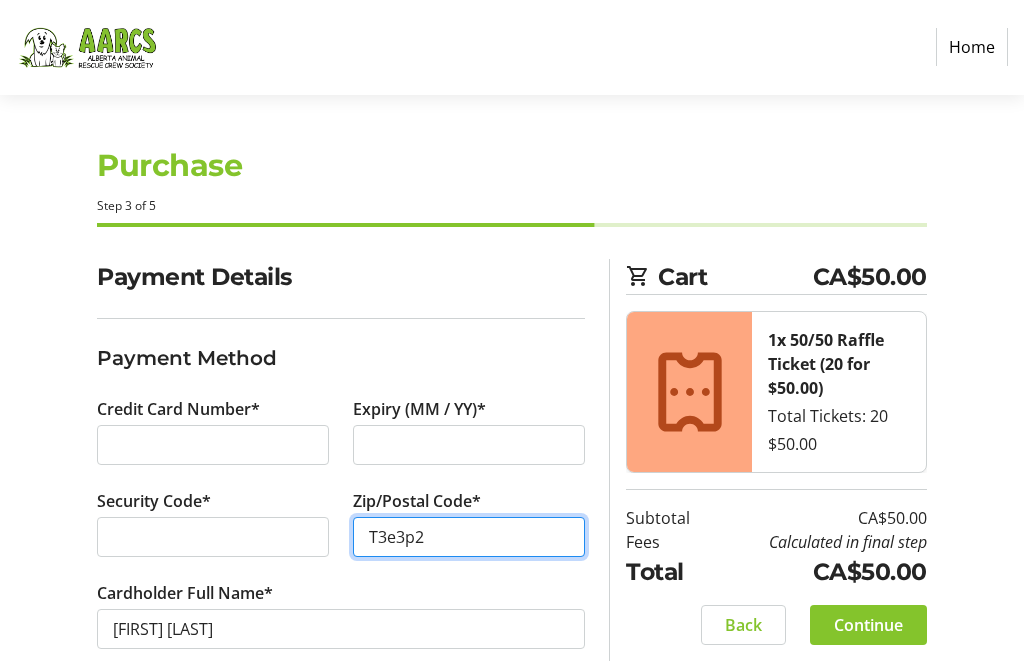 type on "T3e3p2" 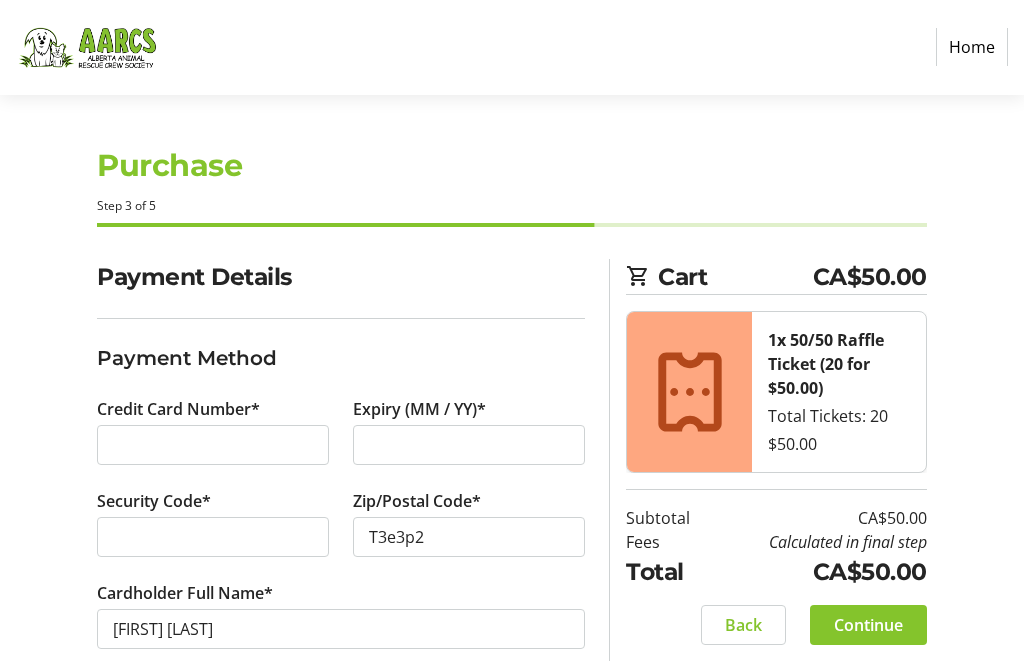 click on "Continue" 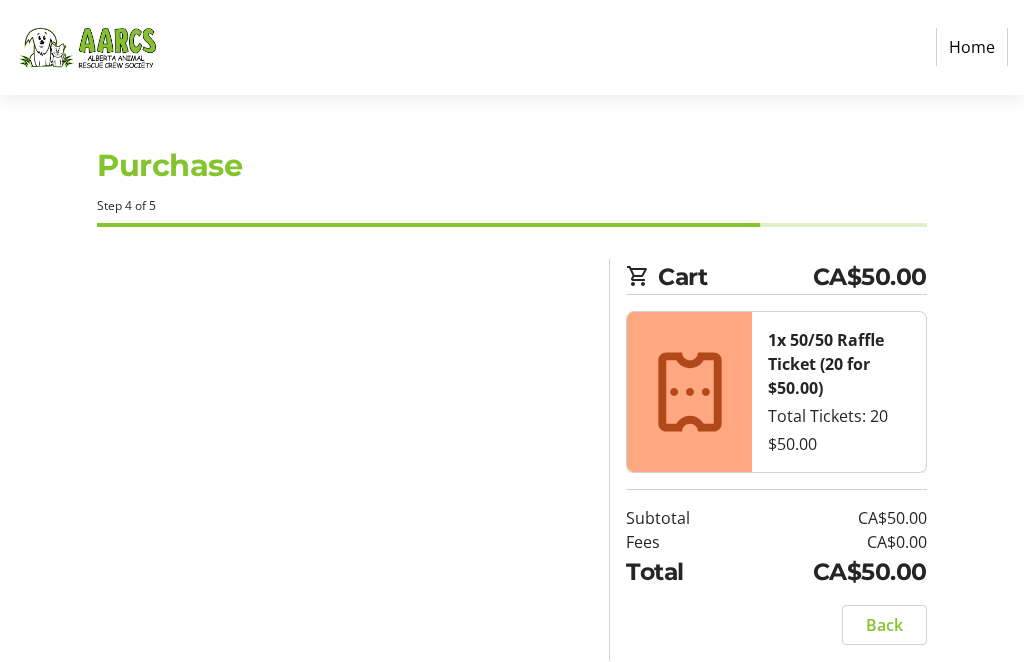 scroll, scrollTop: 1, scrollLeft: 0, axis: vertical 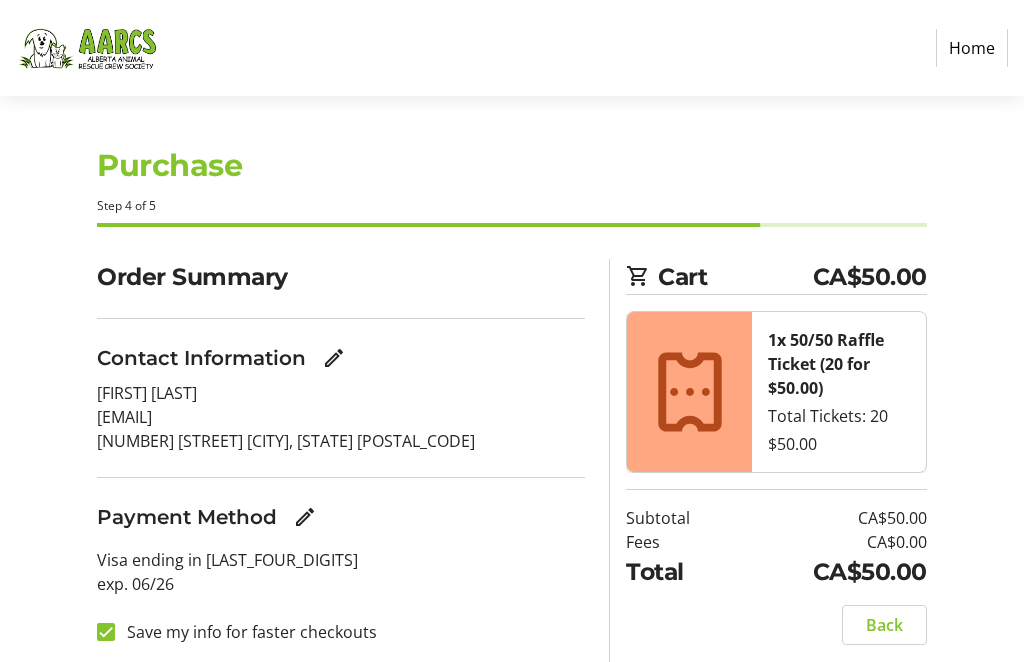 click on "Complete Purchase" 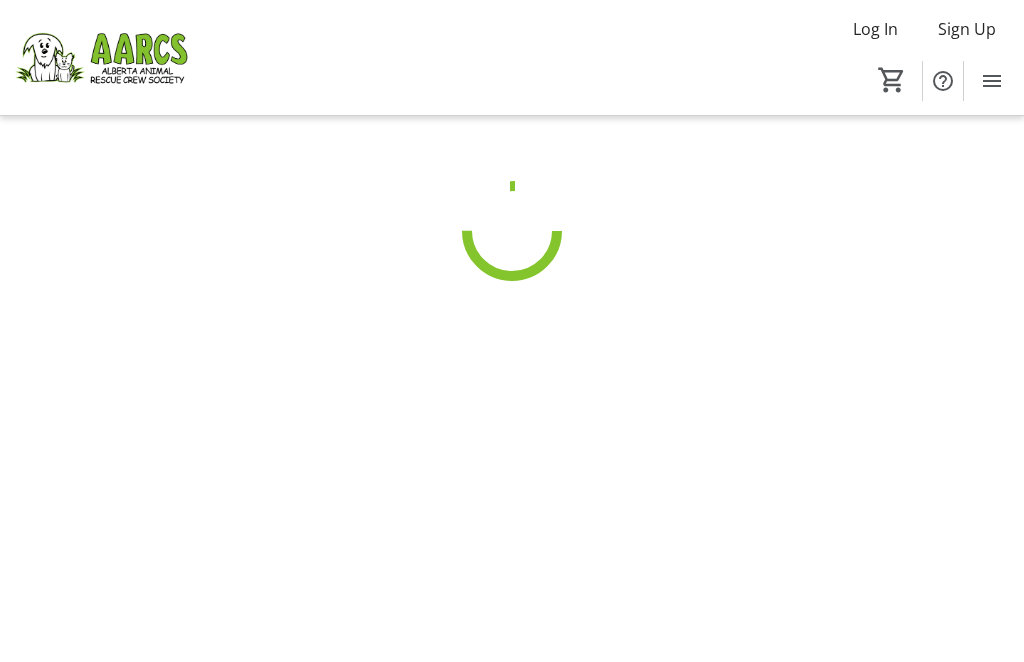 scroll, scrollTop: 1, scrollLeft: 0, axis: vertical 